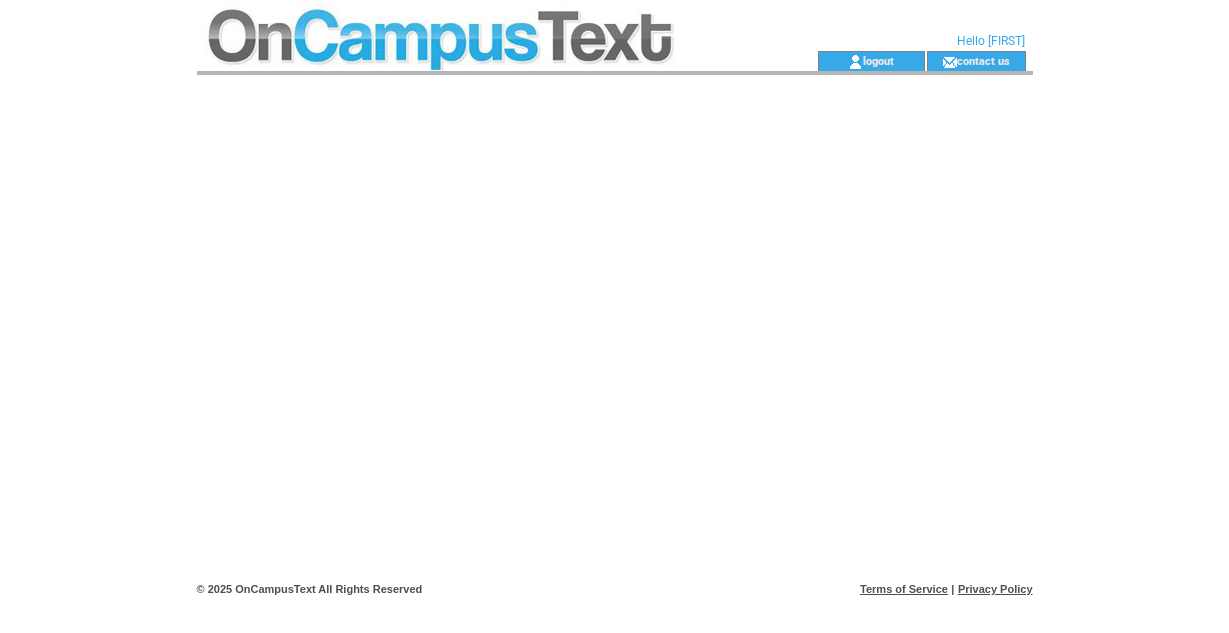 scroll, scrollTop: 0, scrollLeft: 0, axis: both 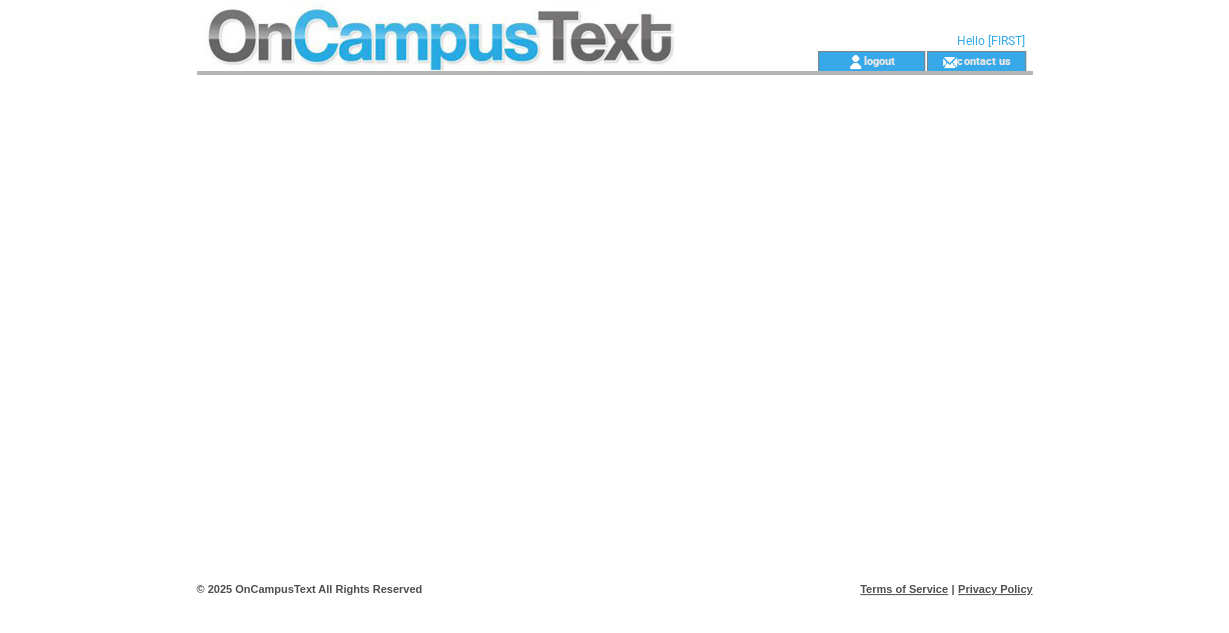 click at bounding box center [471, 25] 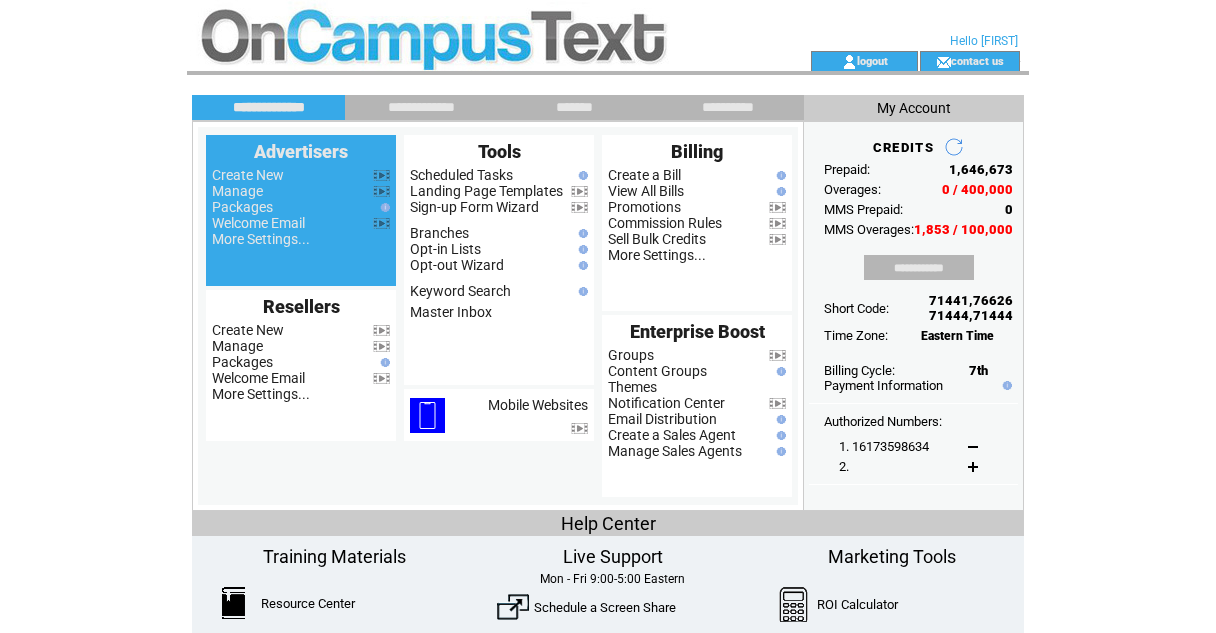 scroll, scrollTop: 0, scrollLeft: 0, axis: both 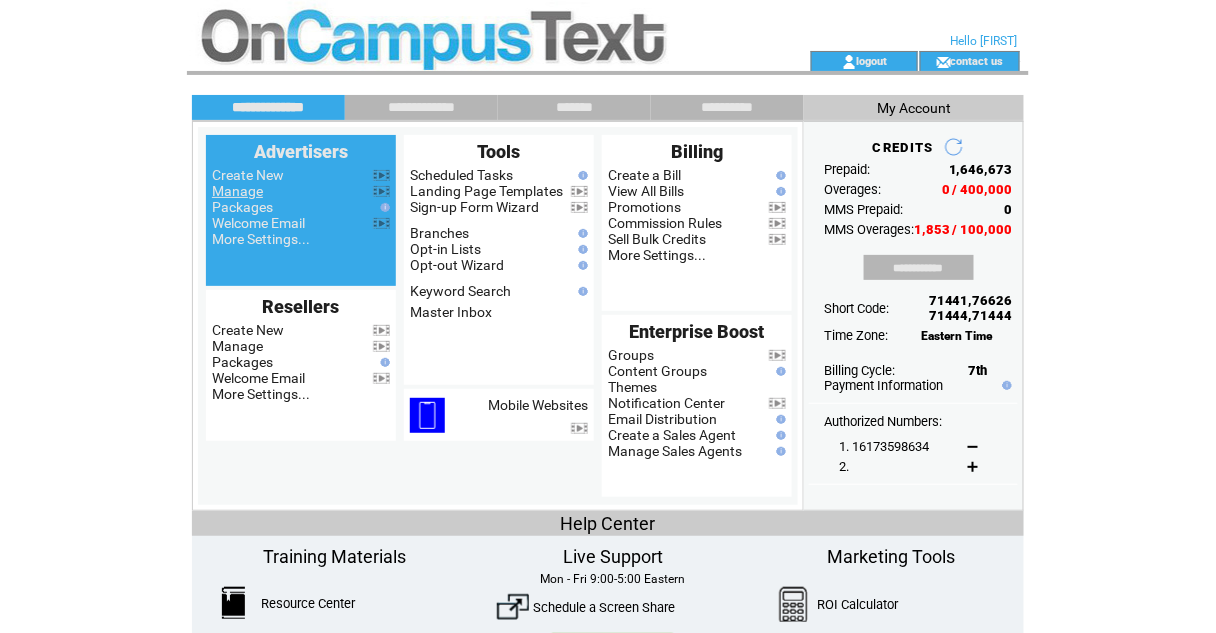 click on "Manage" at bounding box center (237, 191) 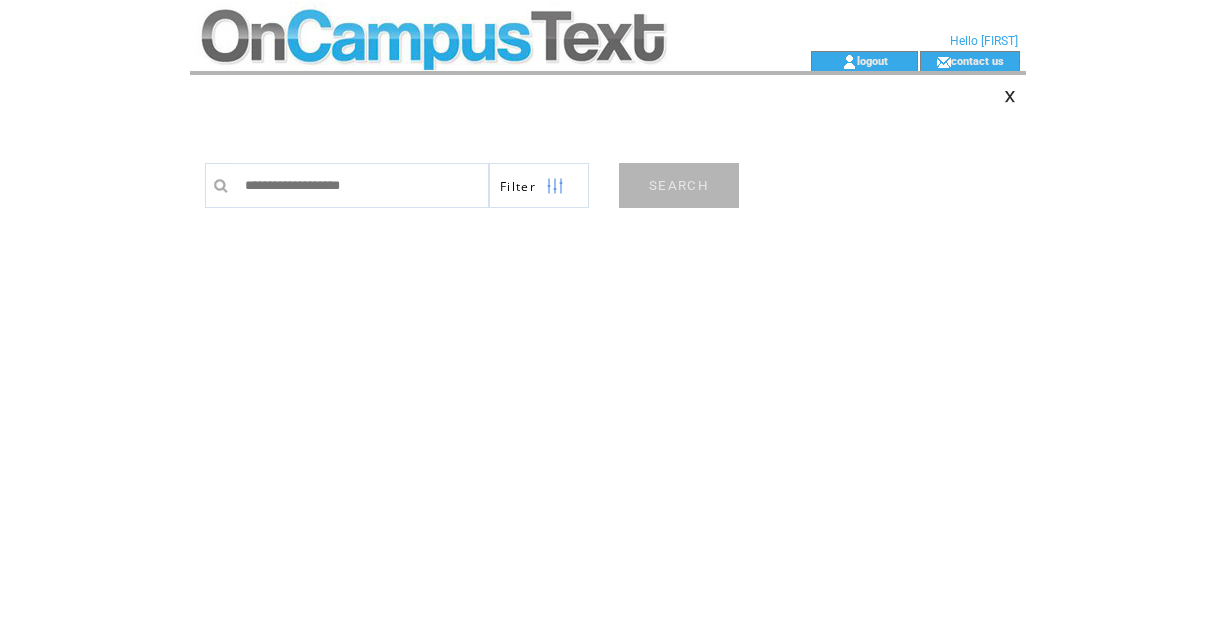 scroll, scrollTop: 0, scrollLeft: 0, axis: both 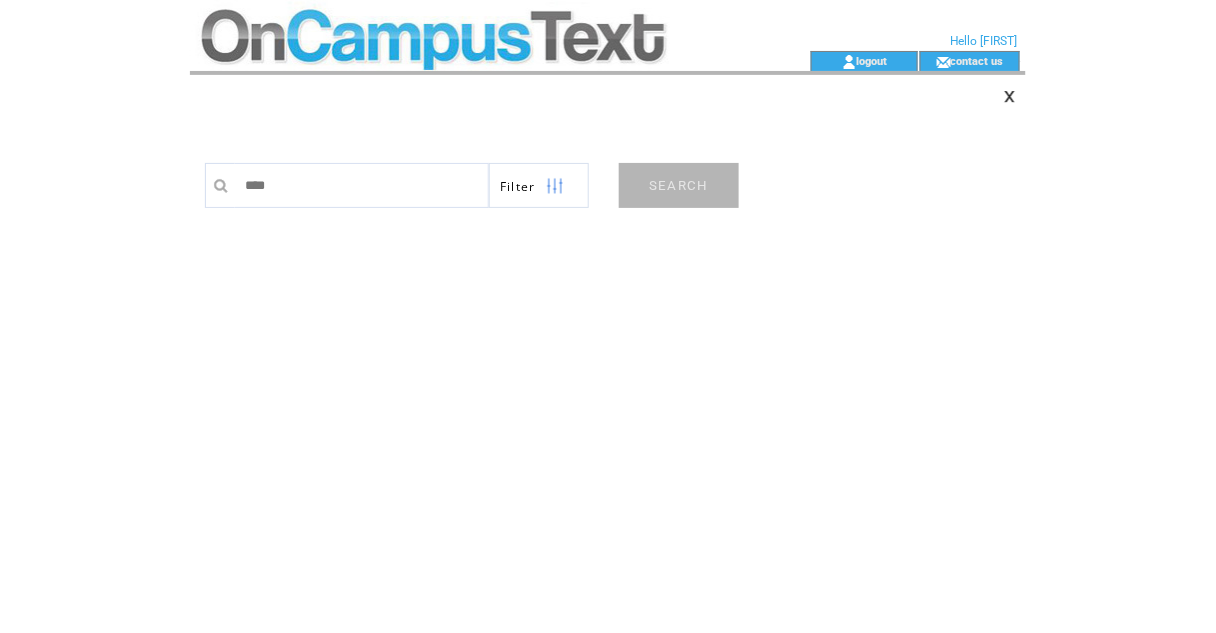 type on "*****" 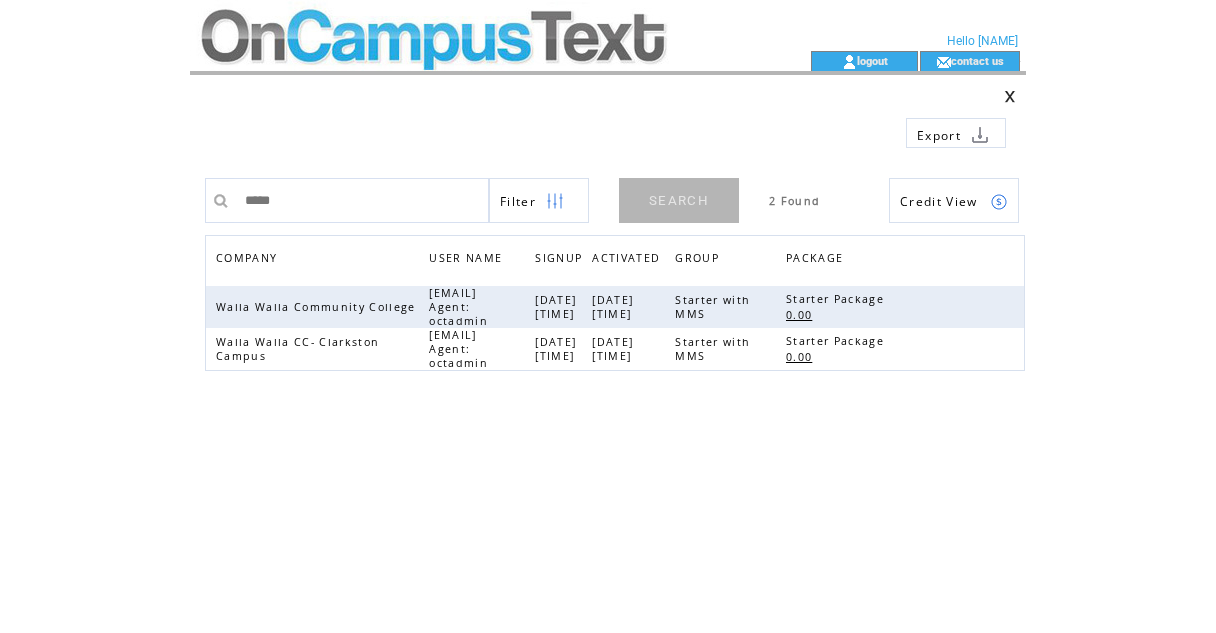 scroll, scrollTop: 0, scrollLeft: 0, axis: both 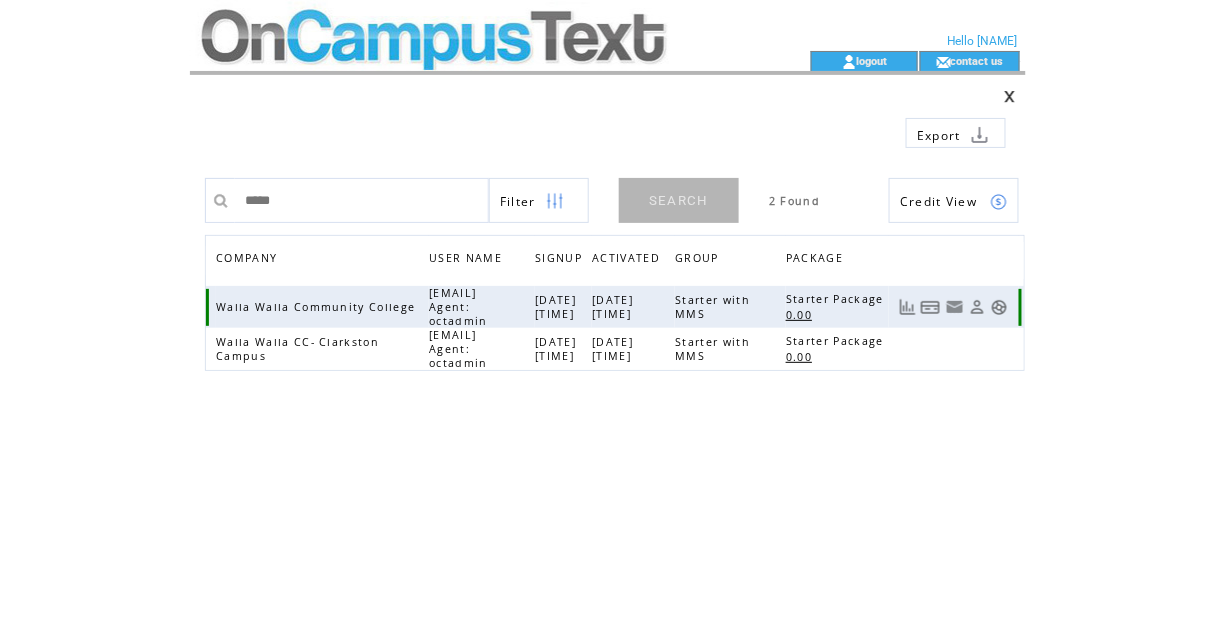 click at bounding box center [999, 307] 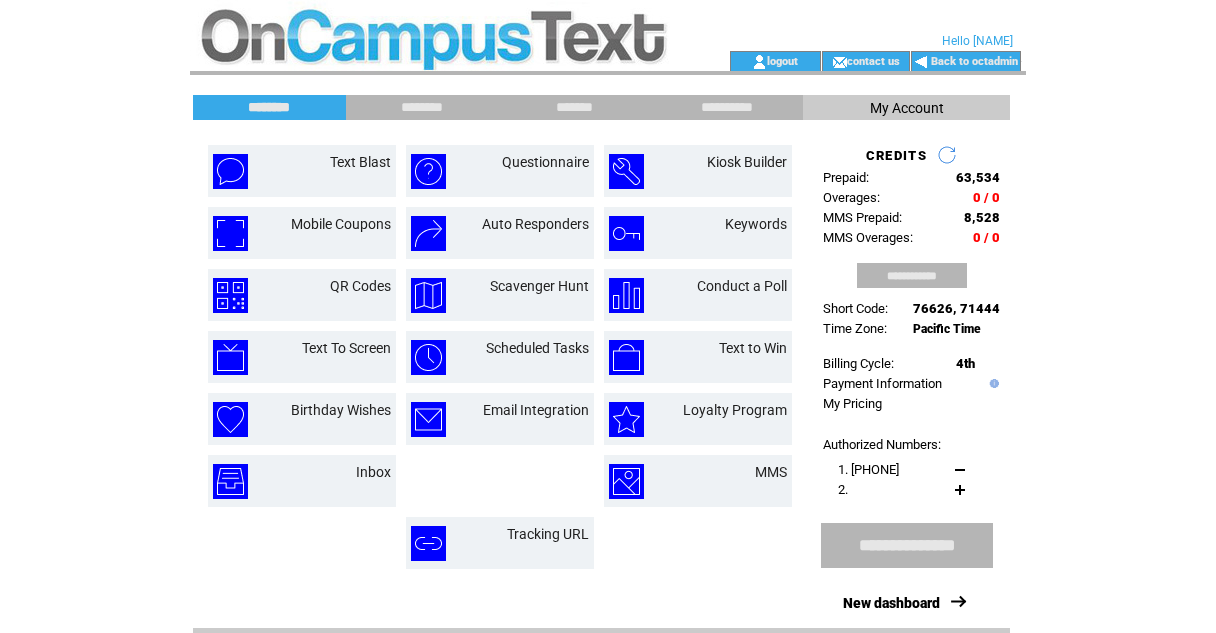 scroll, scrollTop: 0, scrollLeft: 0, axis: both 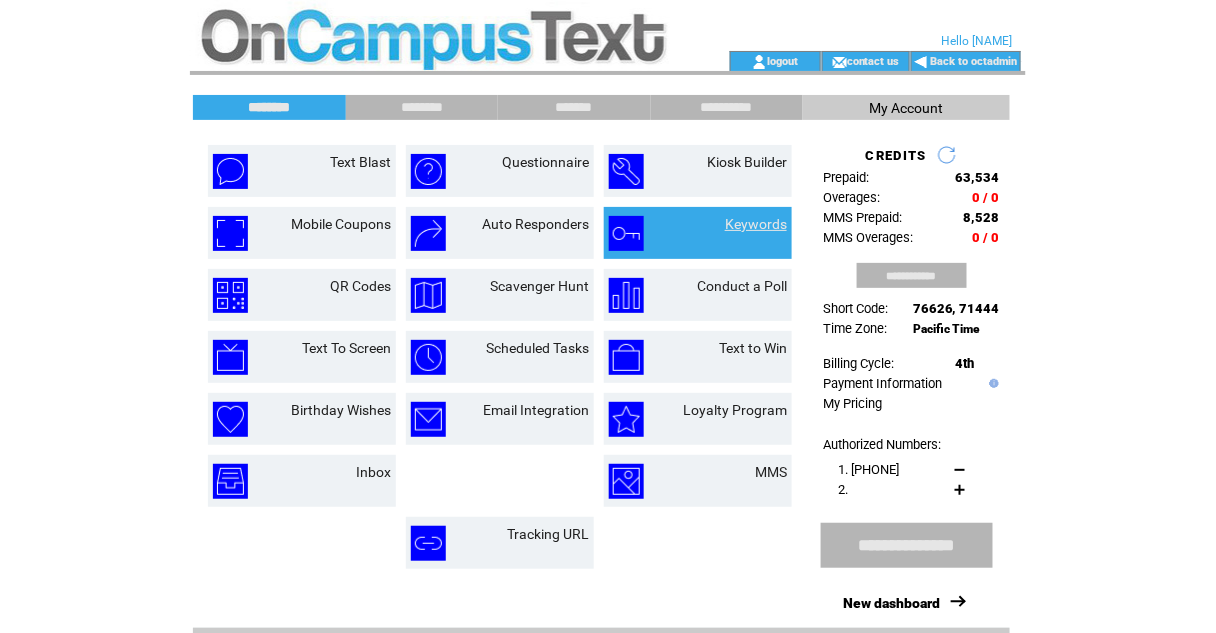 click on "Keywords" at bounding box center (756, 224) 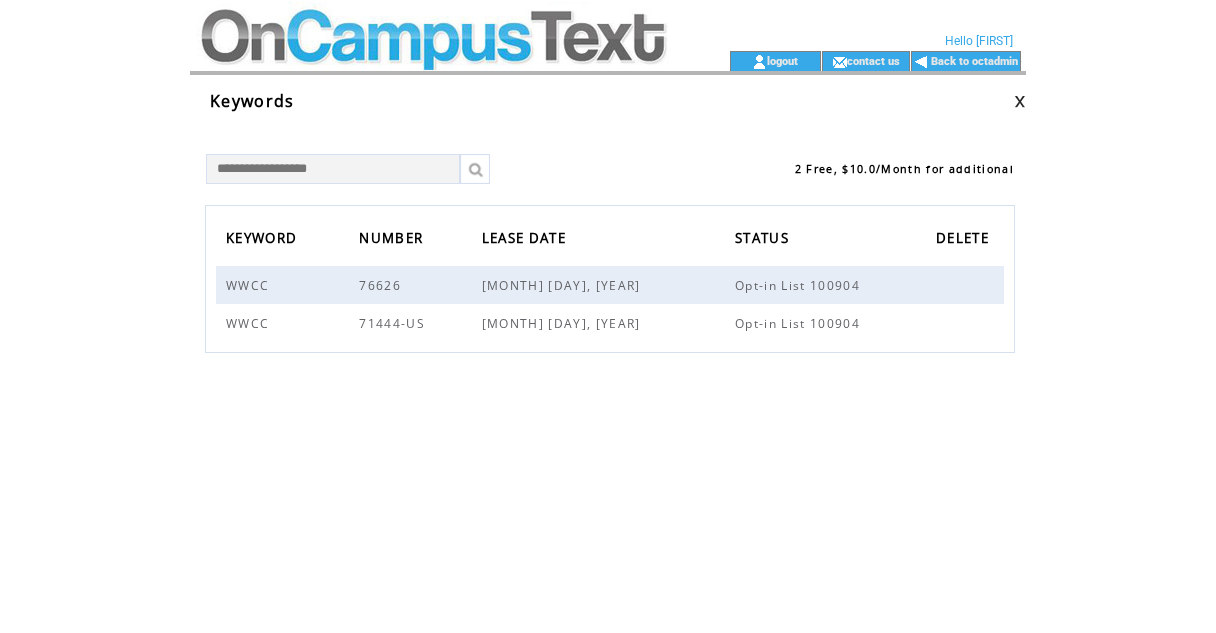 scroll, scrollTop: 0, scrollLeft: 0, axis: both 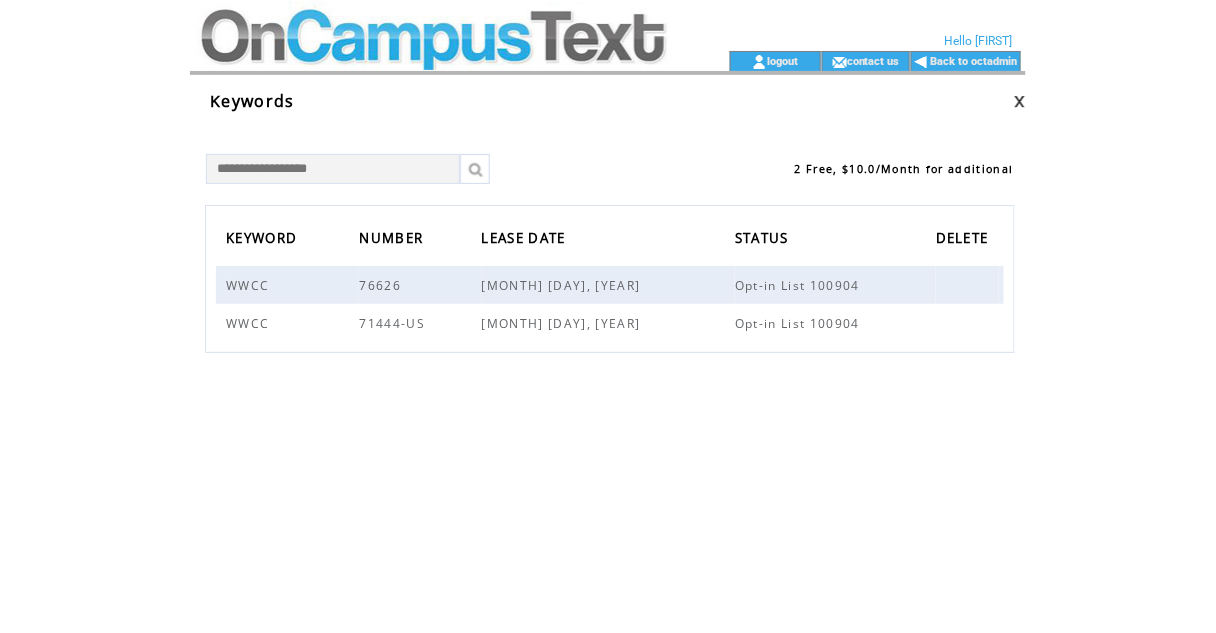 click at bounding box center (432, 25) 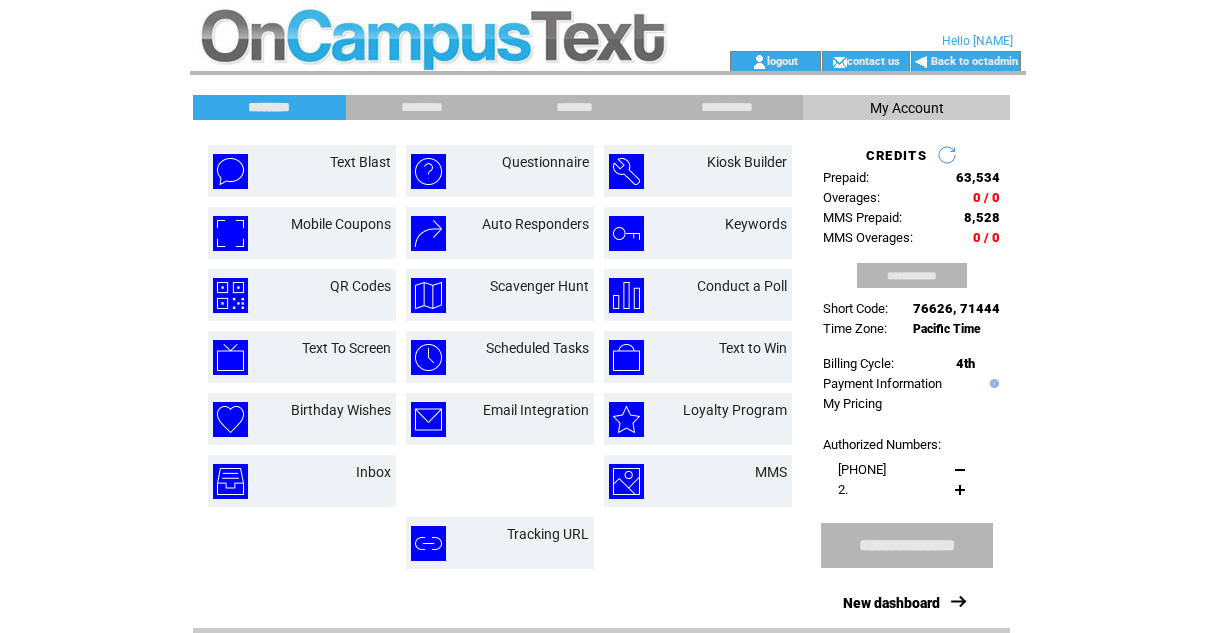 scroll, scrollTop: 0, scrollLeft: 0, axis: both 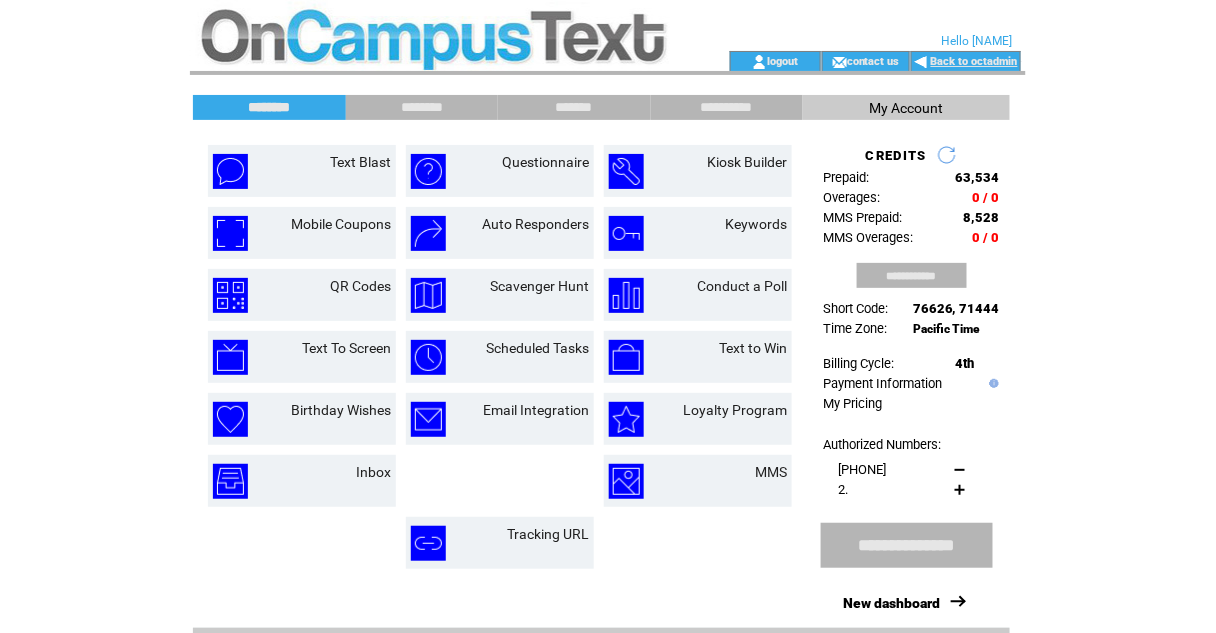click on "Back to octadmin" at bounding box center (974, 61) 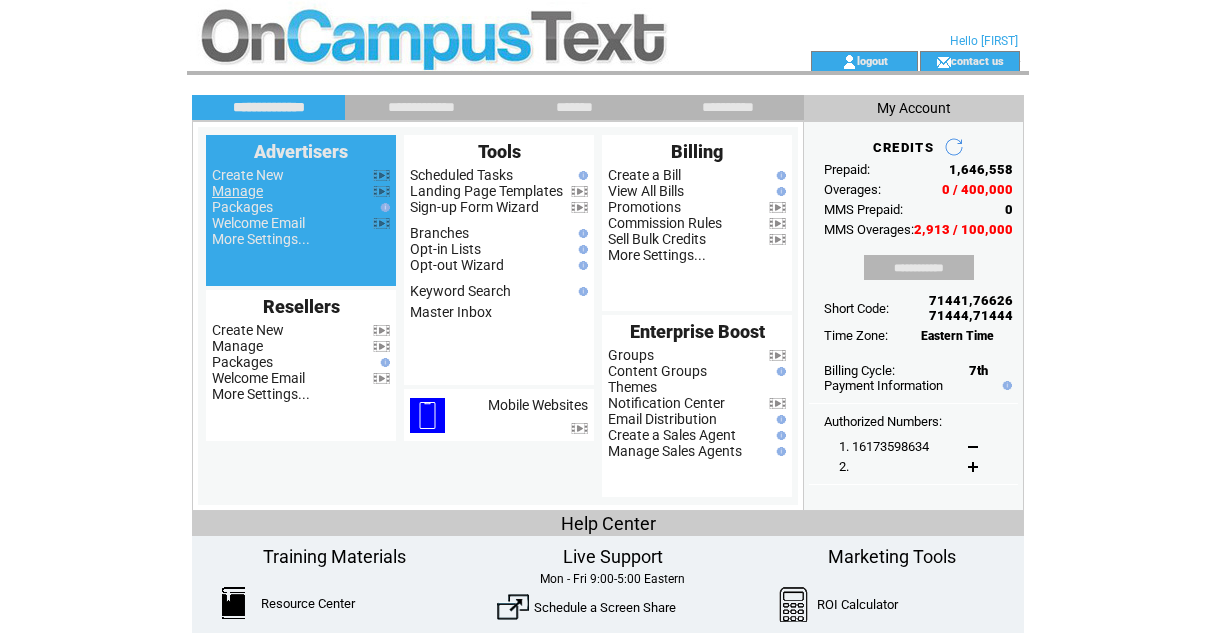 scroll, scrollTop: 0, scrollLeft: 0, axis: both 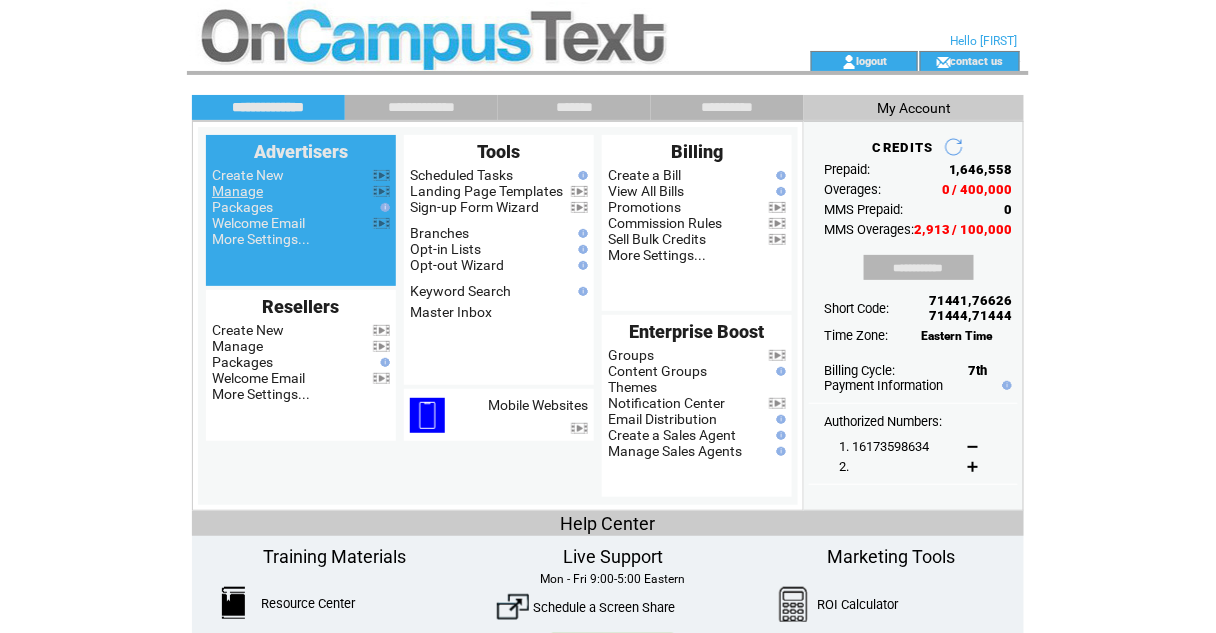 click on "Manage" at bounding box center (237, 191) 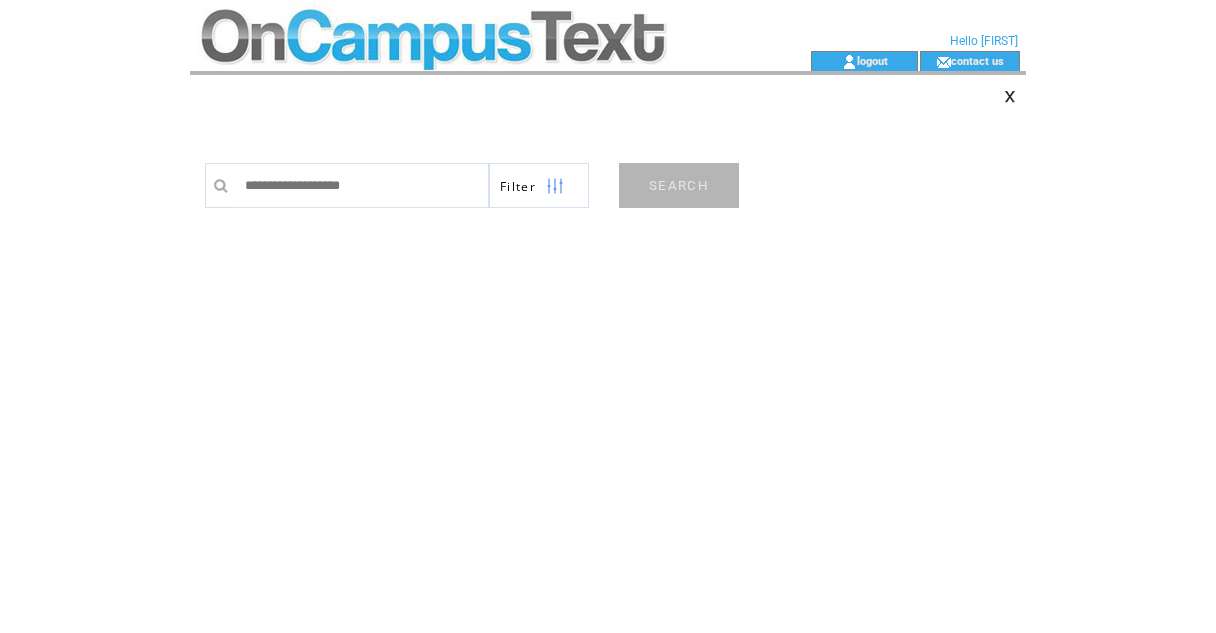 scroll, scrollTop: 0, scrollLeft: 0, axis: both 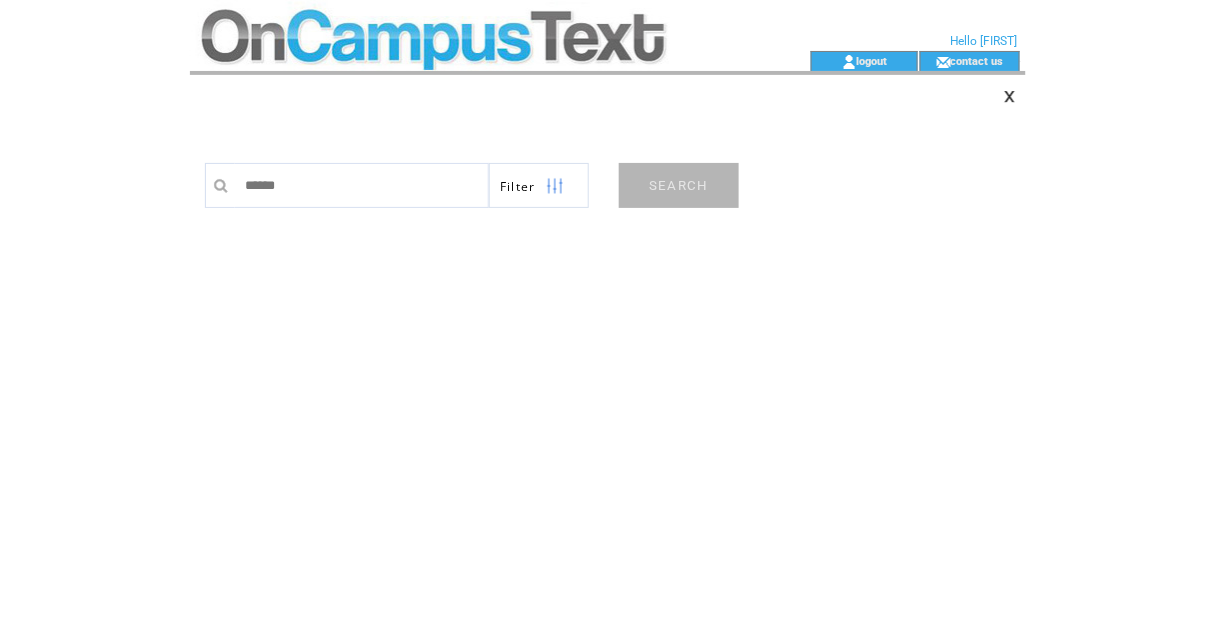 type on "*******" 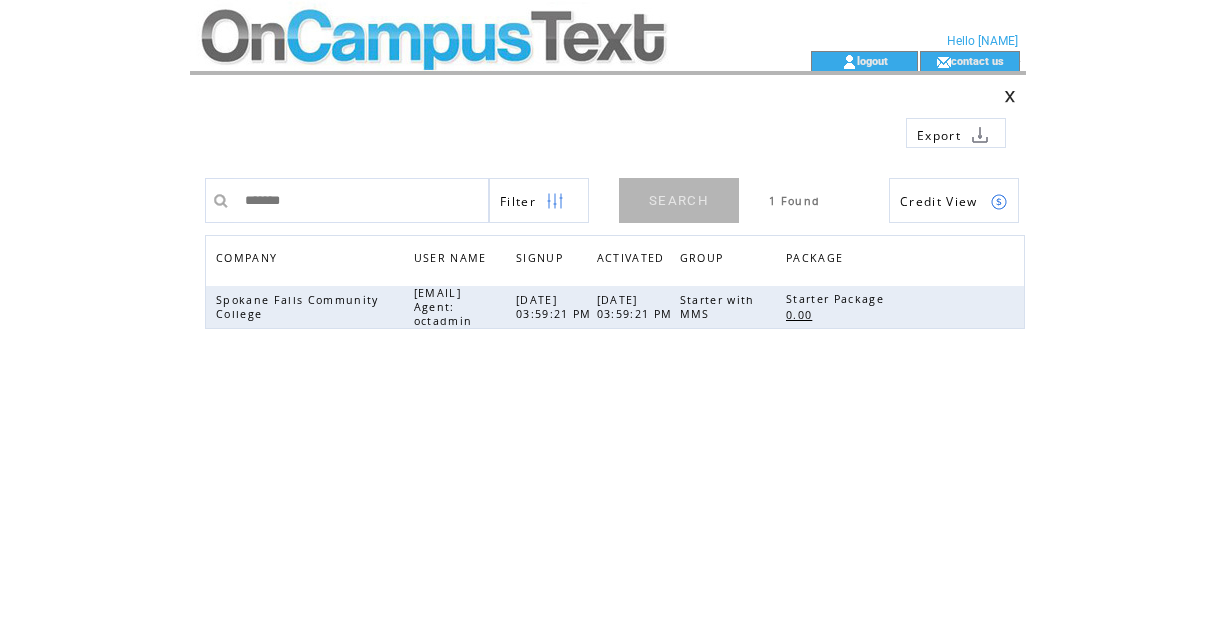 scroll, scrollTop: 0, scrollLeft: 0, axis: both 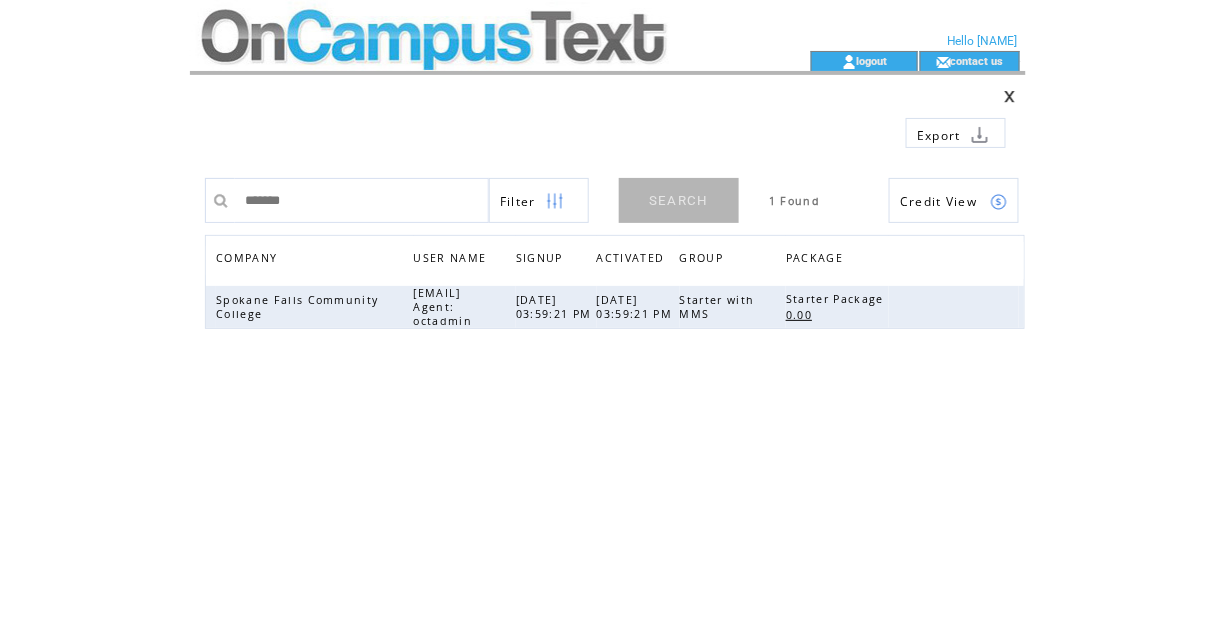 drag, startPoint x: 430, startPoint y: 193, endPoint x: 131, endPoint y: 175, distance: 299.54132 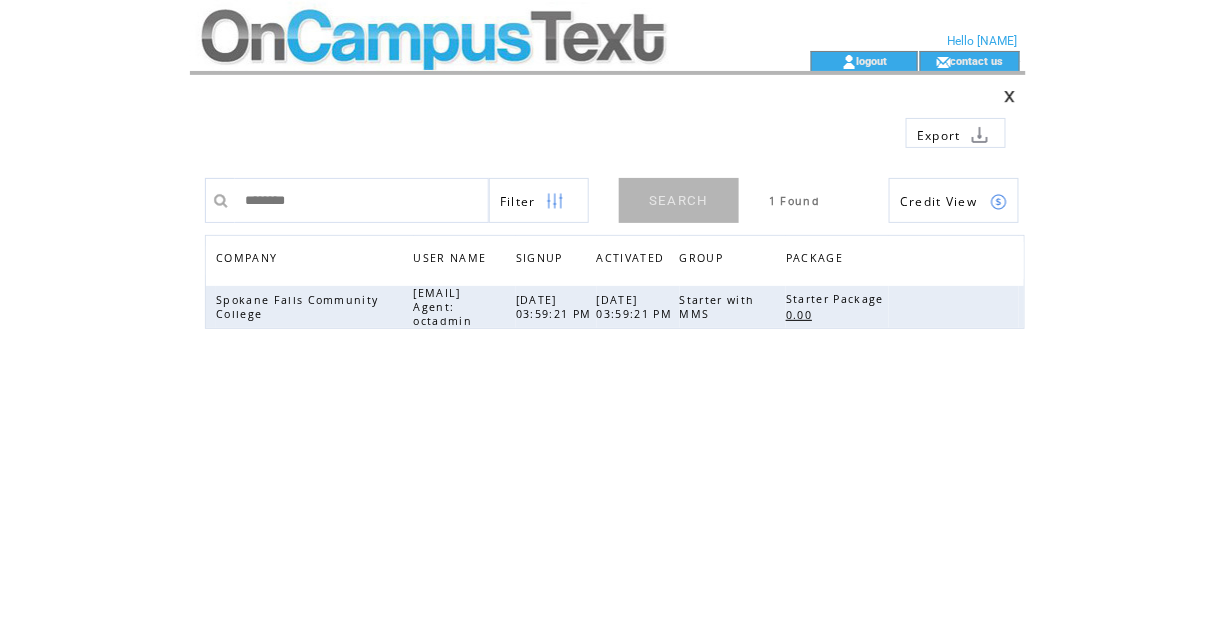 type on "*********" 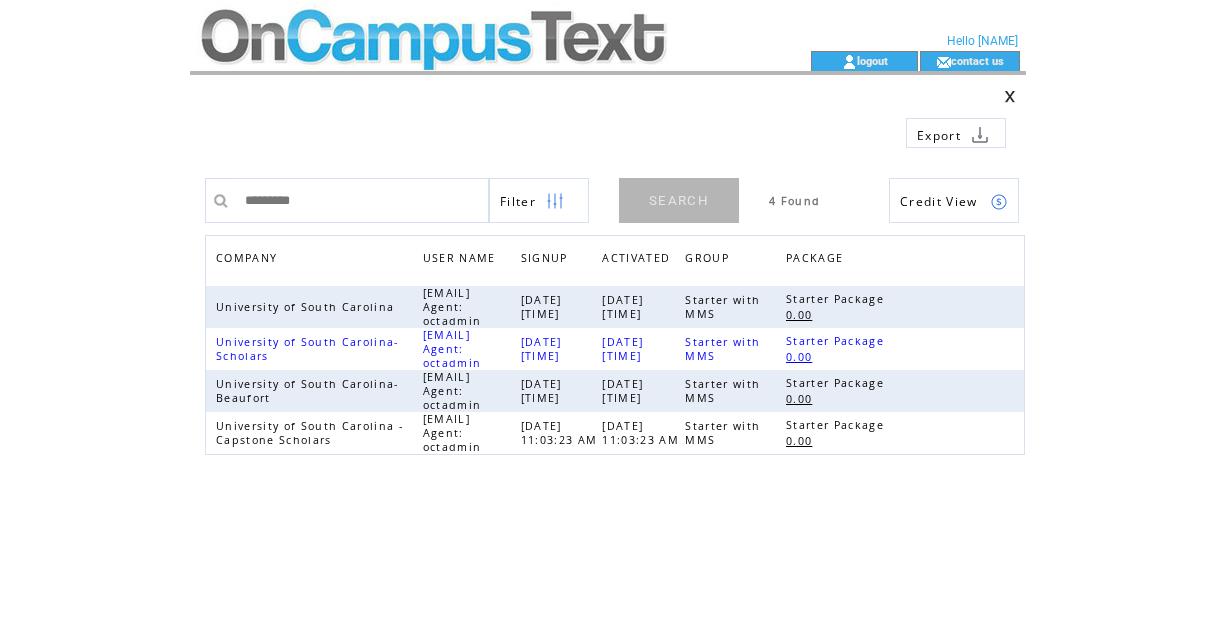 scroll, scrollTop: 0, scrollLeft: 0, axis: both 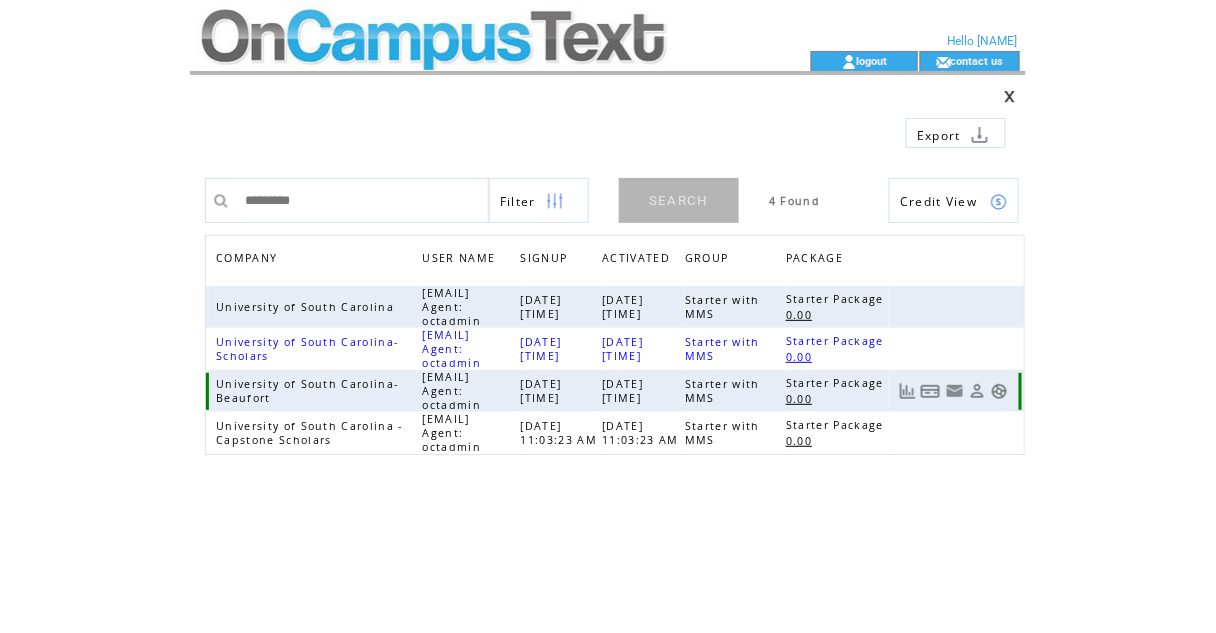 click at bounding box center (999, 391) 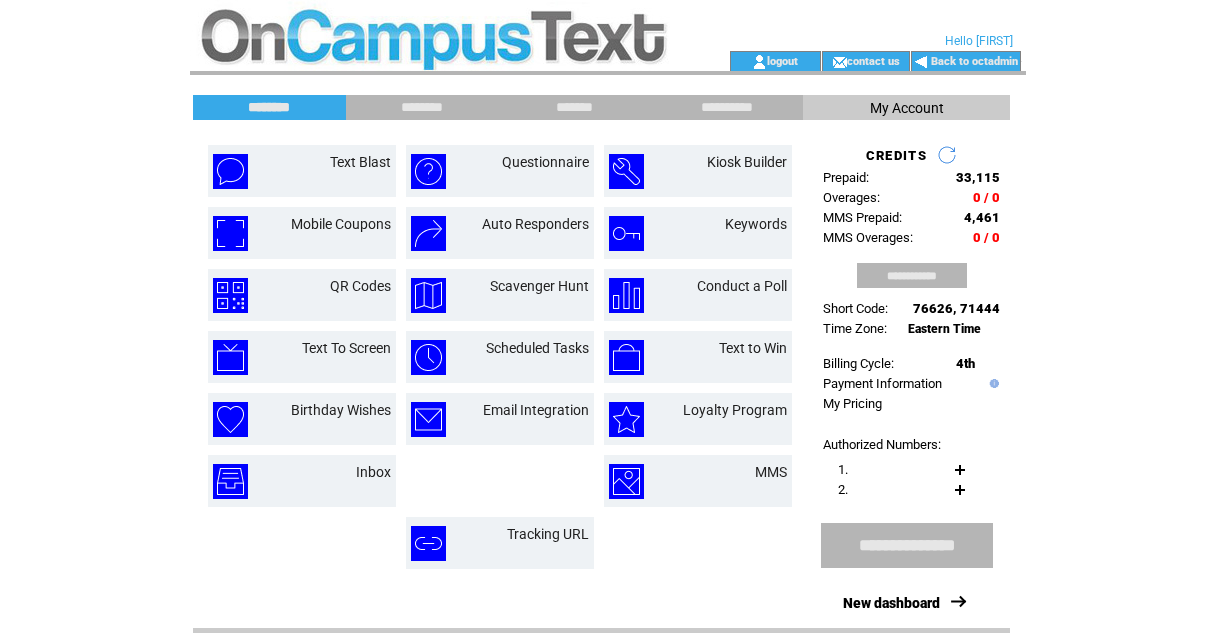 scroll, scrollTop: 0, scrollLeft: 0, axis: both 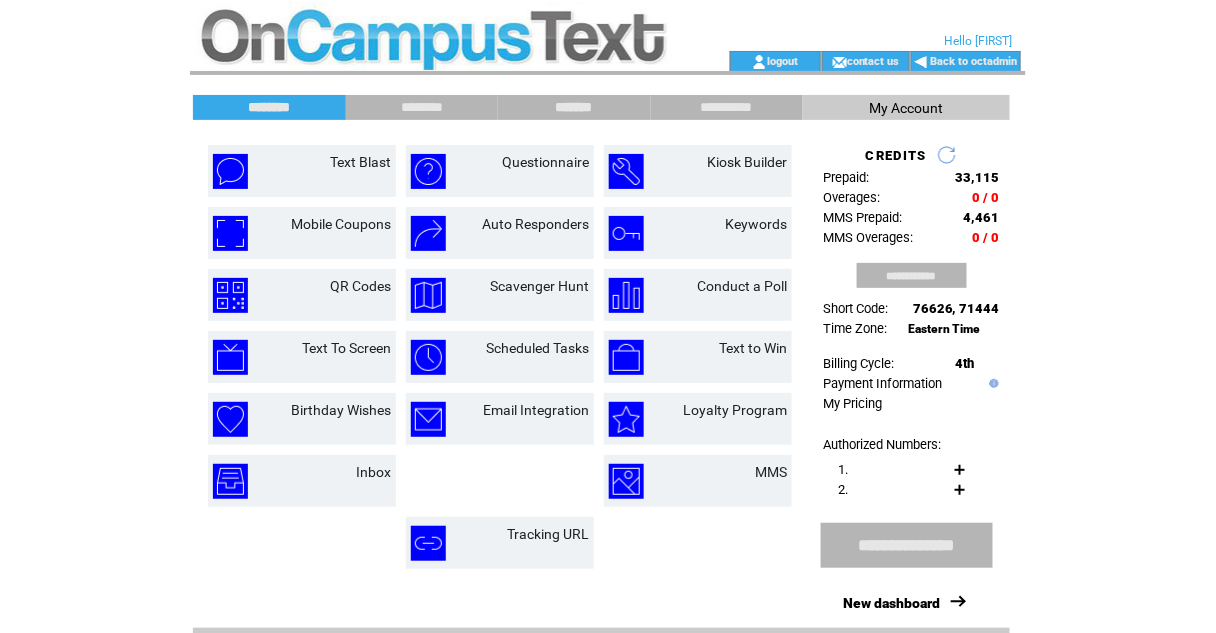 click on "*******" at bounding box center [574, 107] 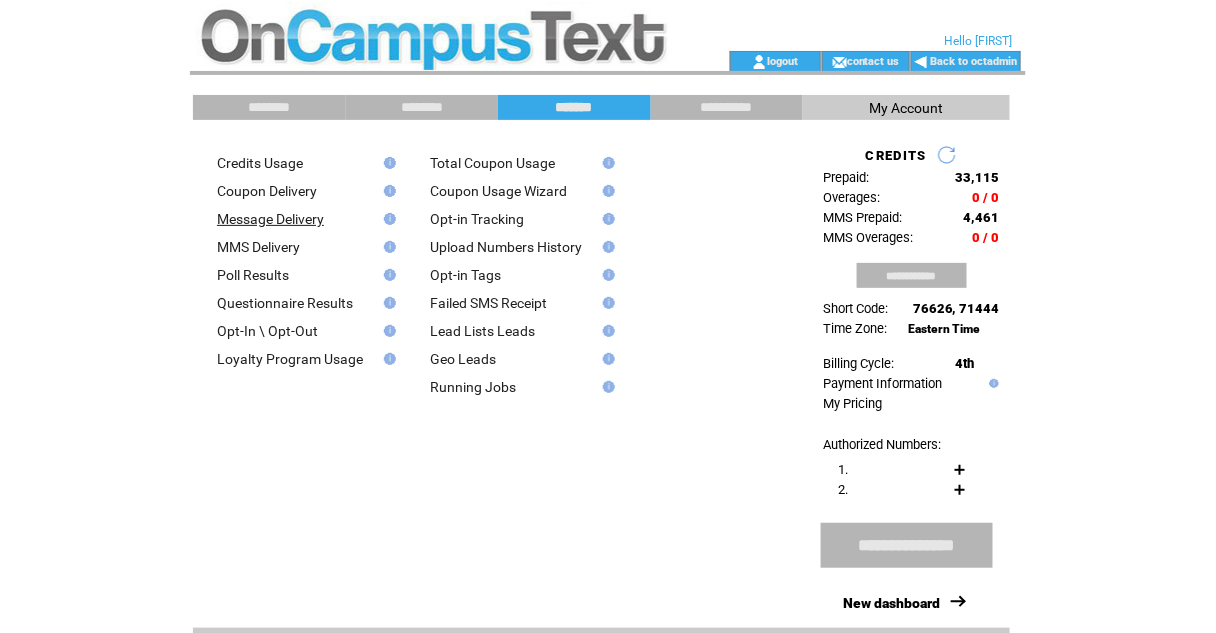 click on "Message Delivery" at bounding box center (270, 219) 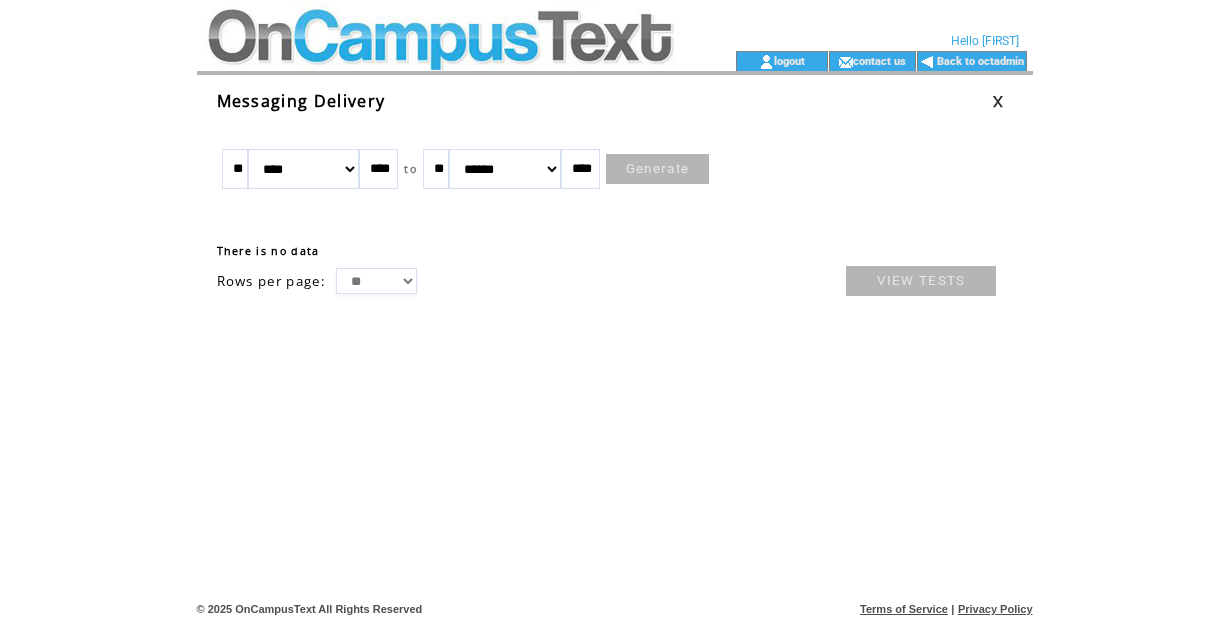 scroll, scrollTop: 0, scrollLeft: 0, axis: both 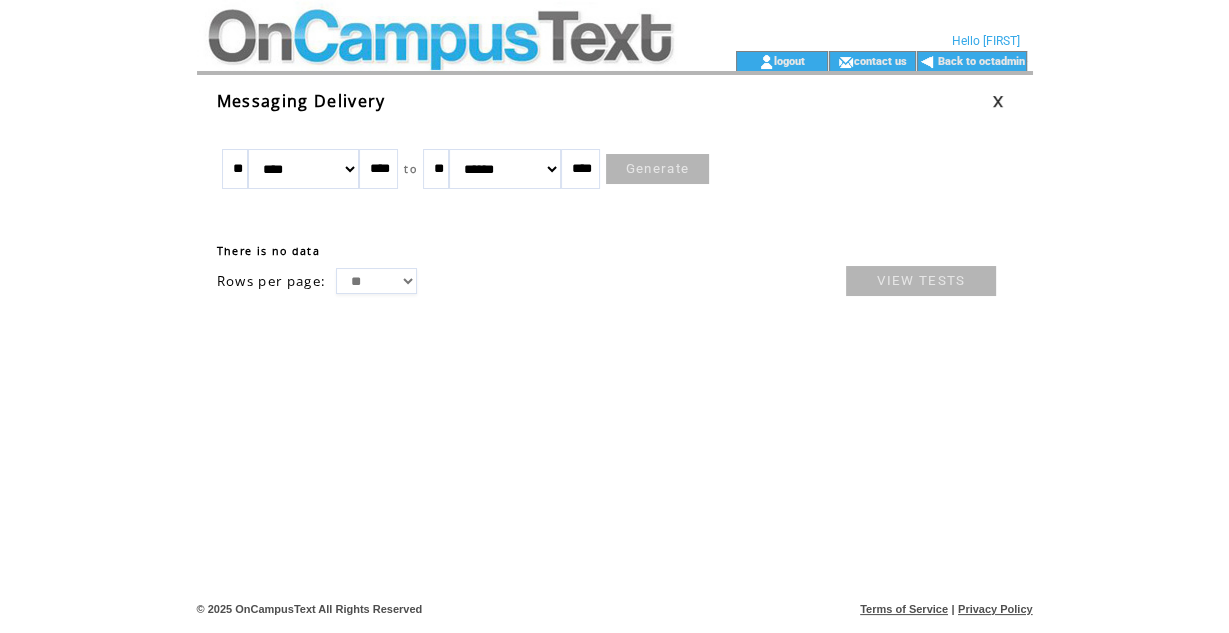 click on "******* 		 ******** 		 ***** 		 ***** 		 *** 		 **** 		 **** 		 ****** 		 ********* 		 ******* 		 ******** 		 ********" at bounding box center (304, 169) 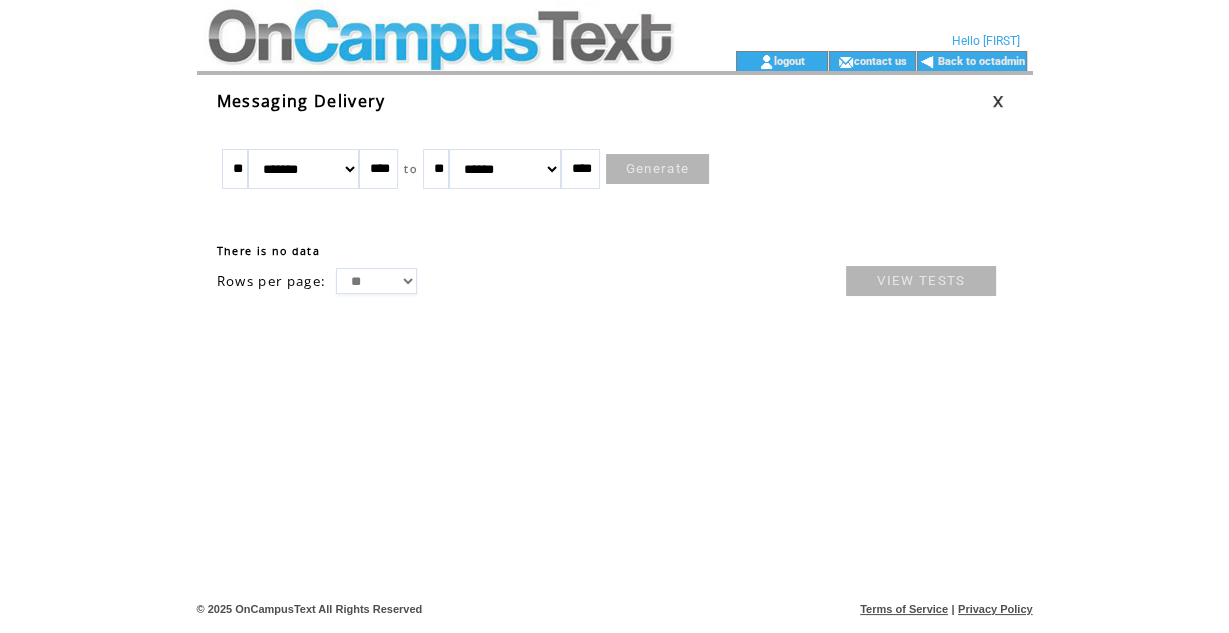 click on "Generate" at bounding box center [658, 169] 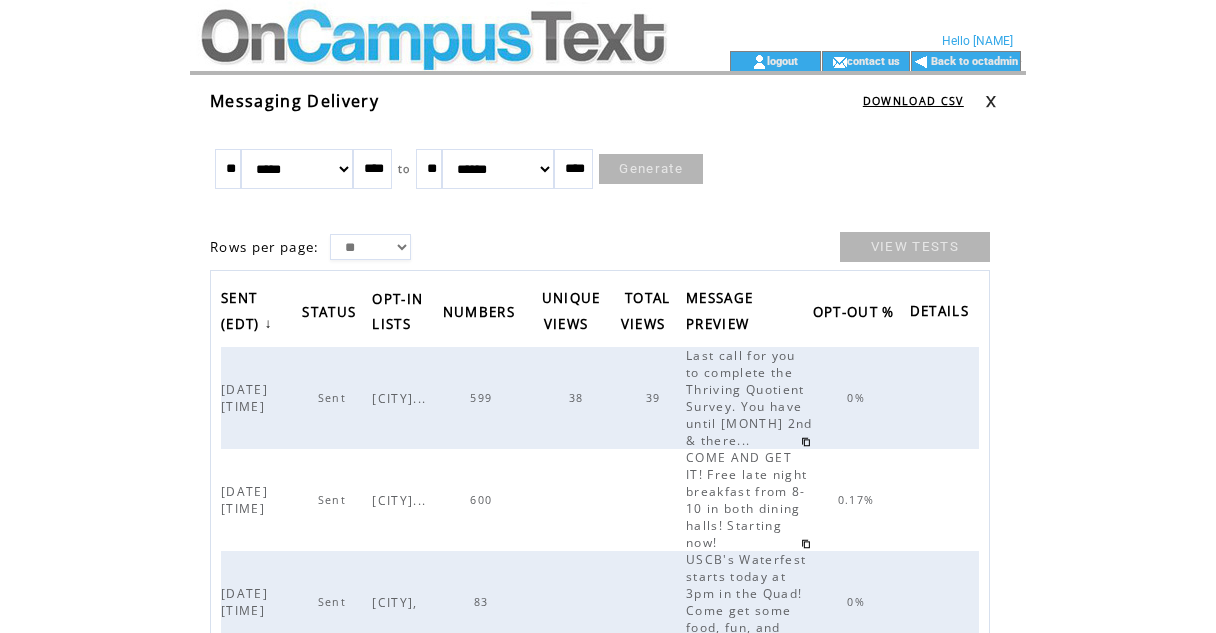 scroll, scrollTop: 0, scrollLeft: 0, axis: both 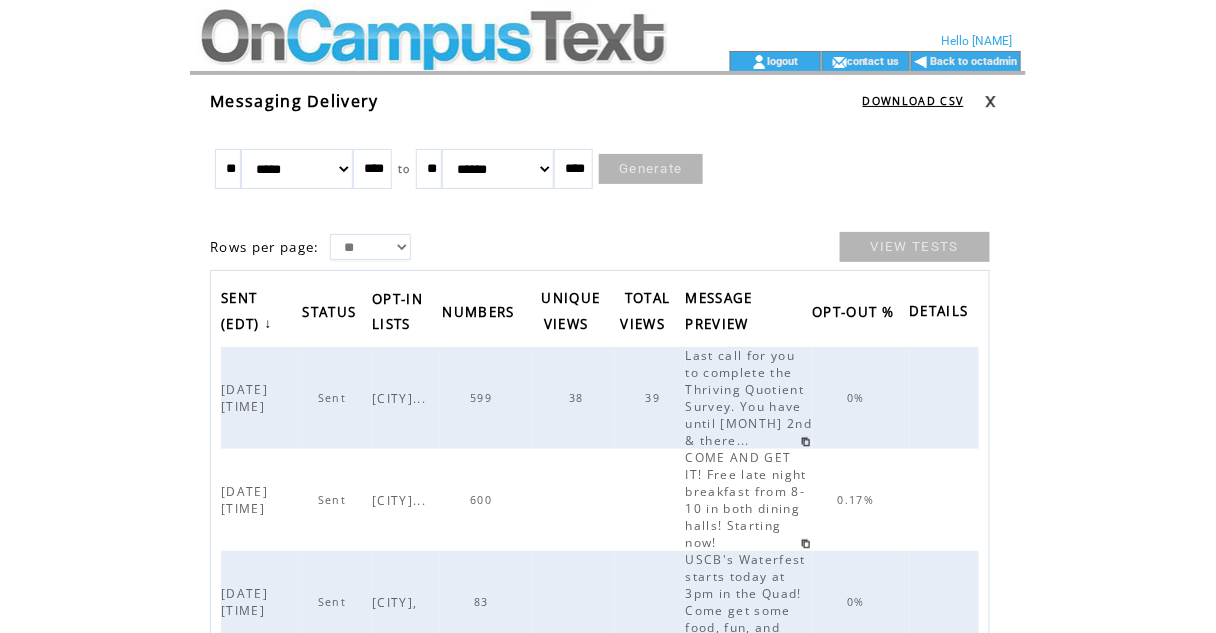 click at bounding box center [432, 25] 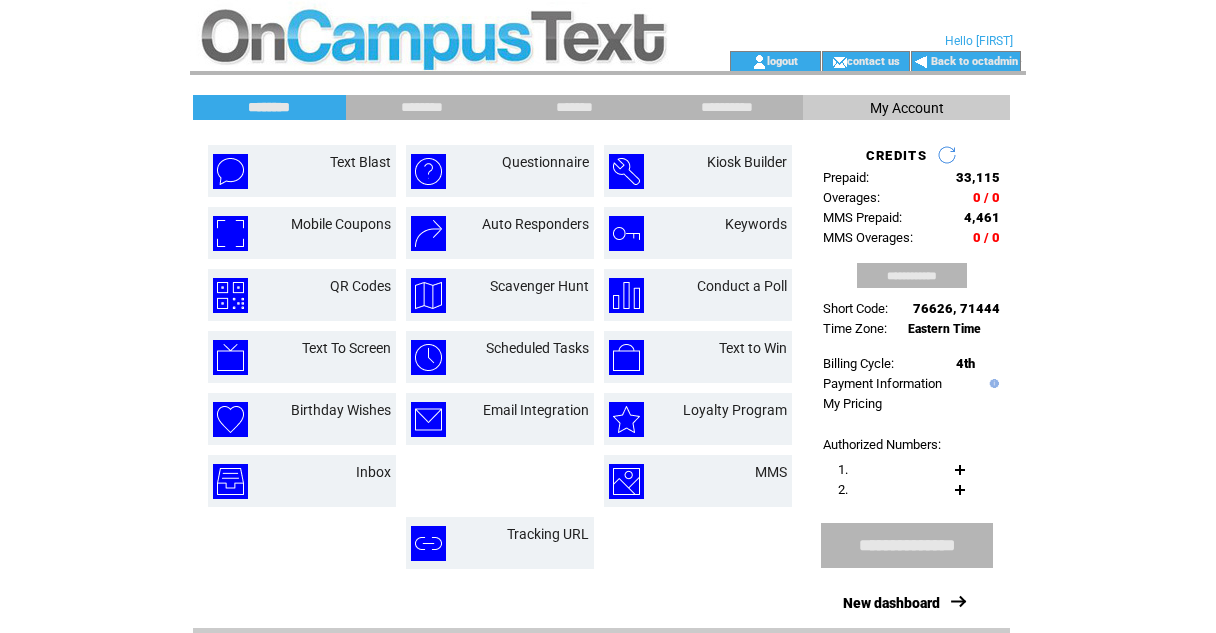scroll, scrollTop: 0, scrollLeft: 0, axis: both 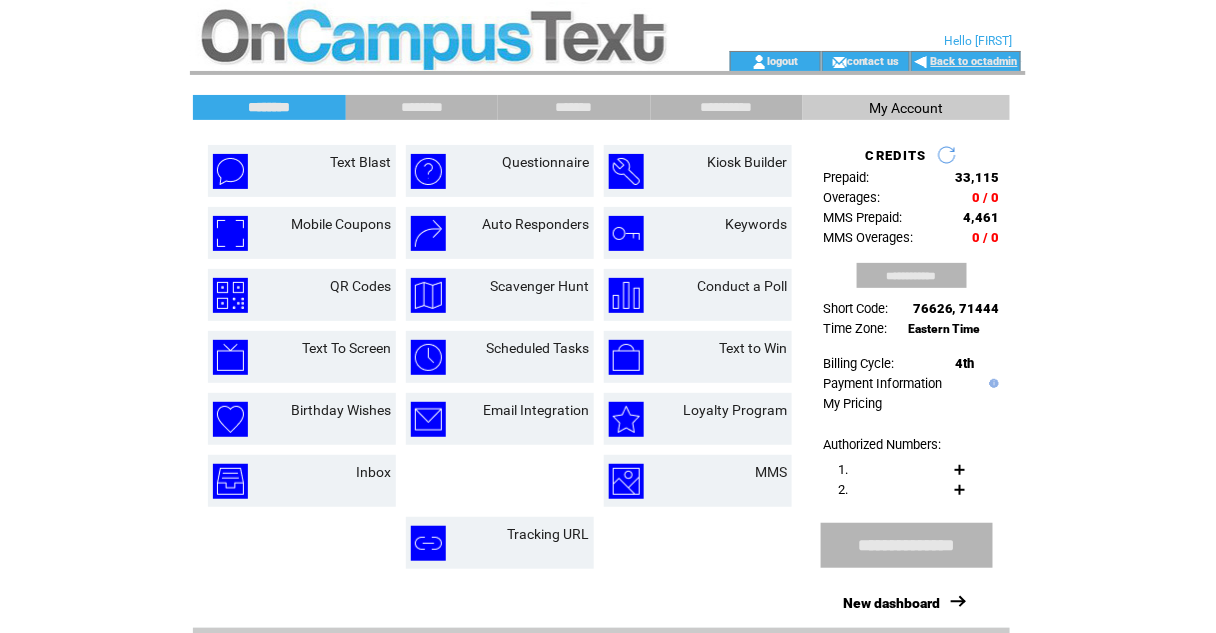 click on "Back to octadmin" at bounding box center (974, 61) 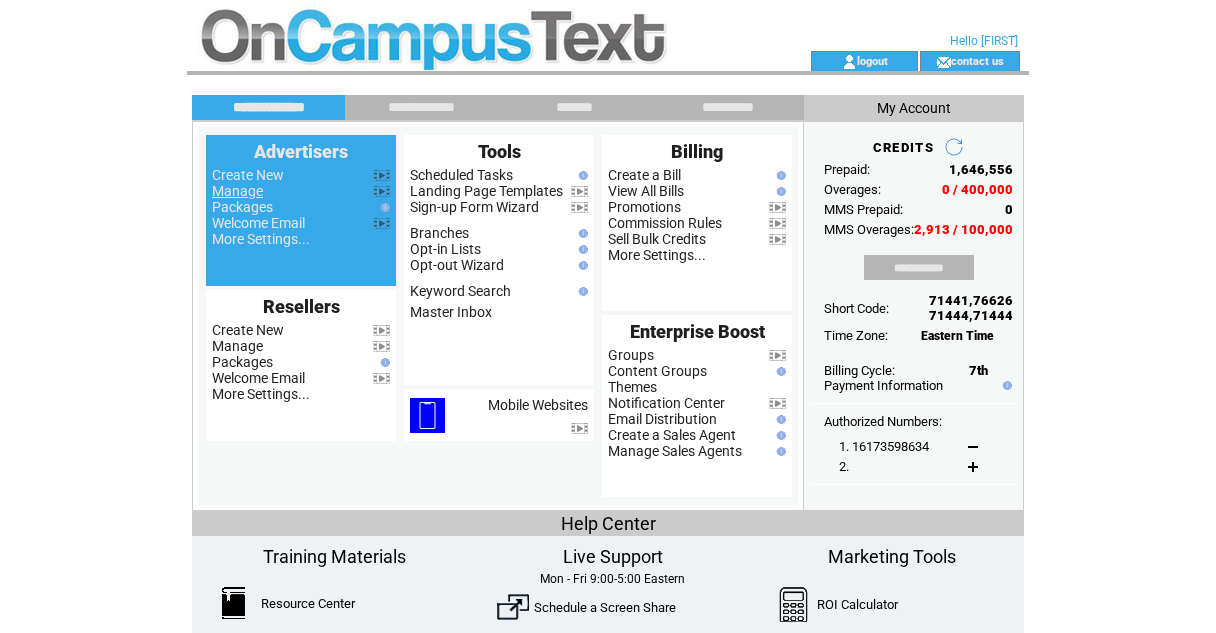 scroll, scrollTop: 0, scrollLeft: 0, axis: both 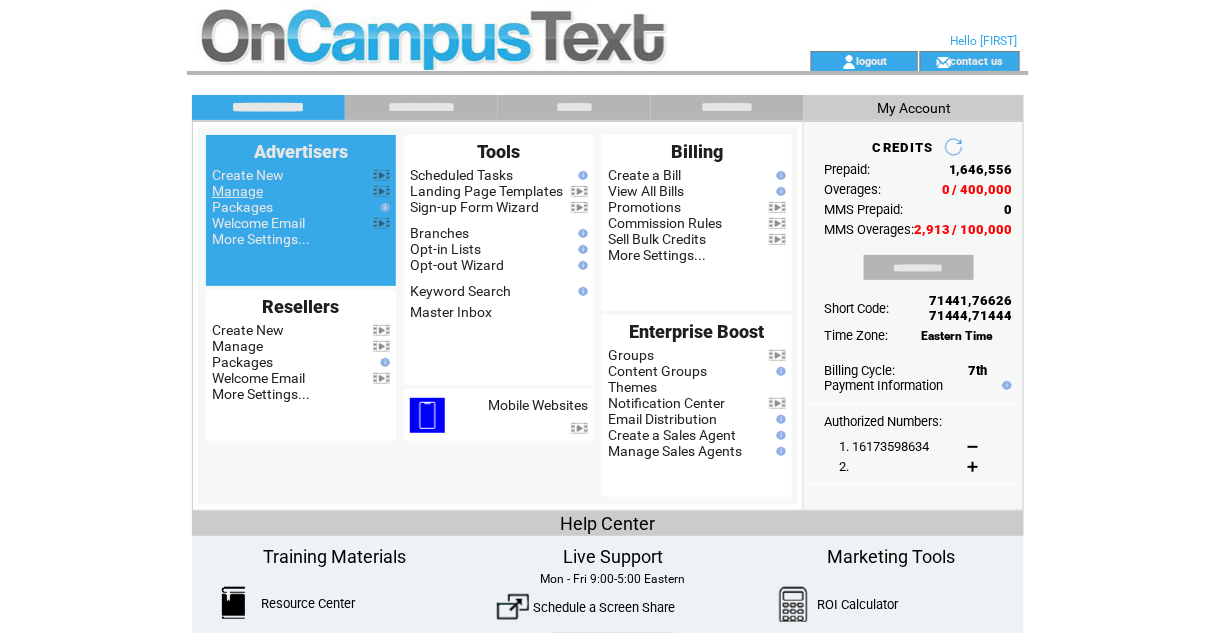 click on "Manage" at bounding box center (237, 191) 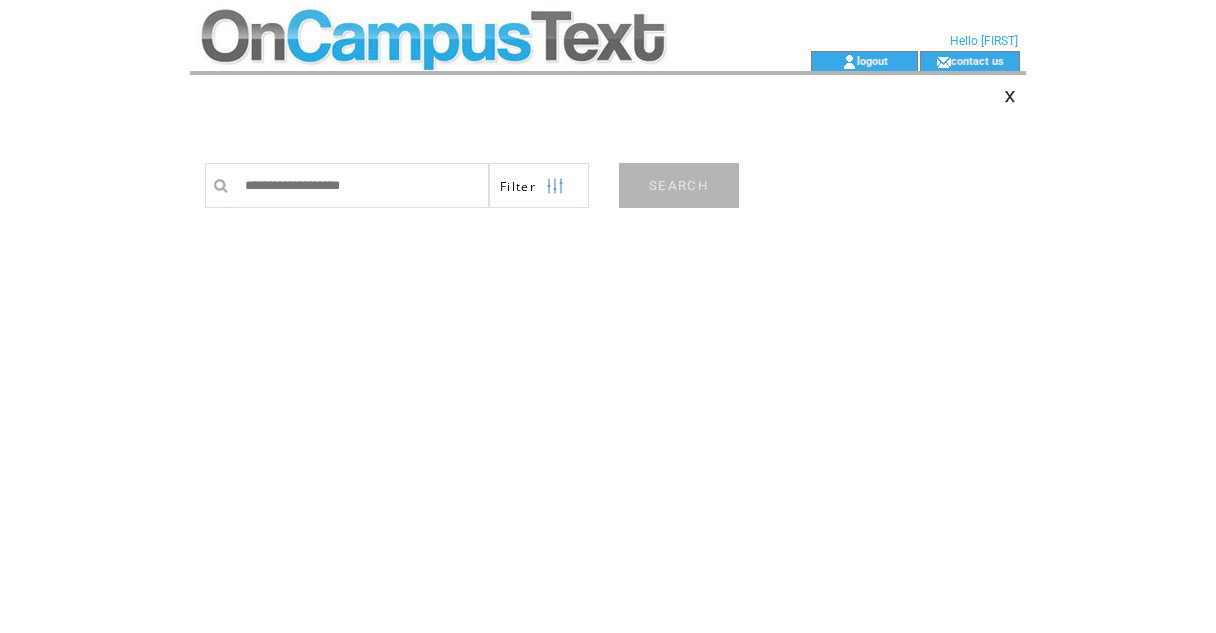 scroll, scrollTop: 0, scrollLeft: 0, axis: both 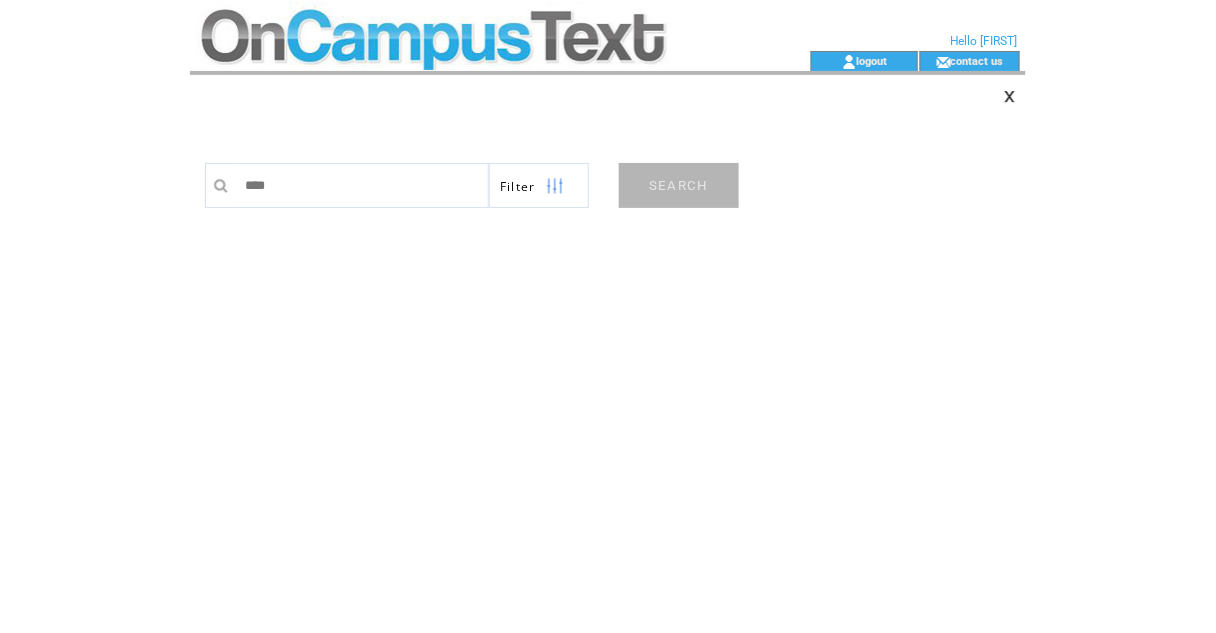 type on "*****" 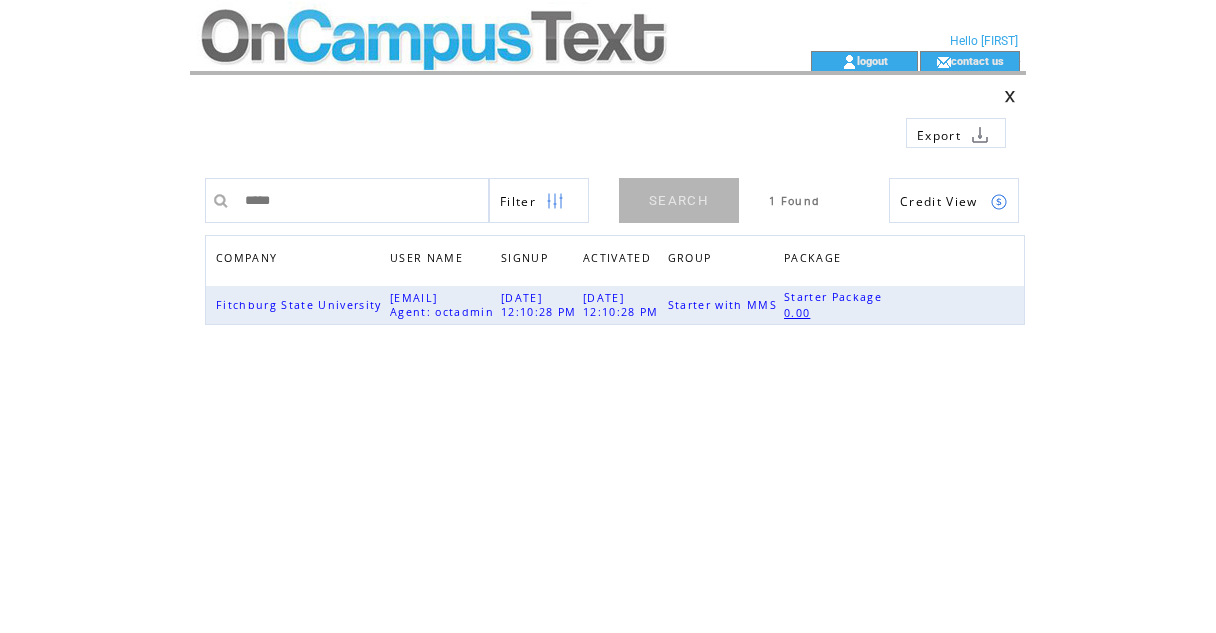 scroll, scrollTop: 0, scrollLeft: 0, axis: both 